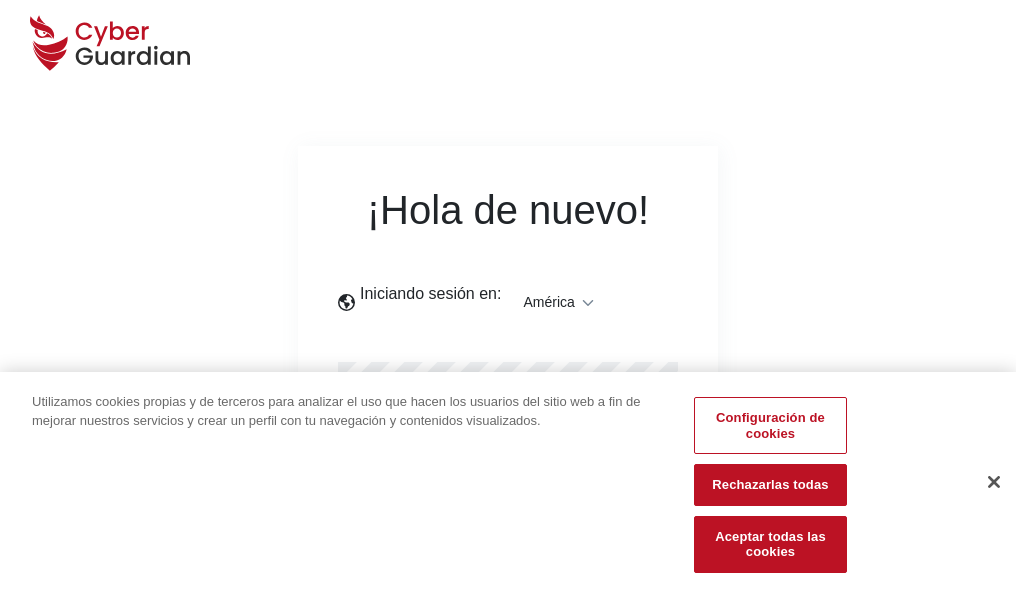 scroll, scrollTop: 0, scrollLeft: 0, axis: both 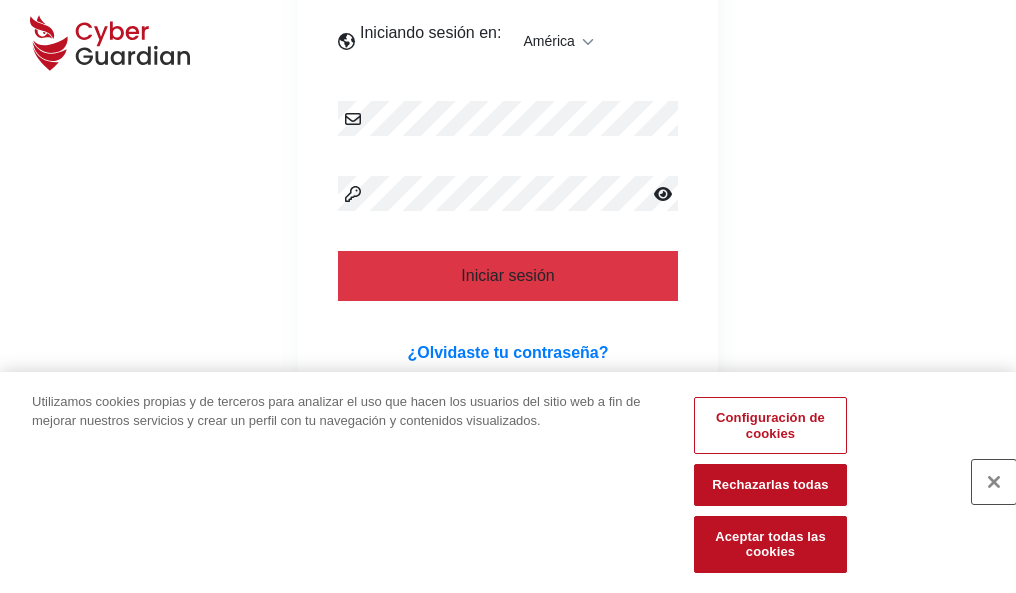 click at bounding box center (994, 482) 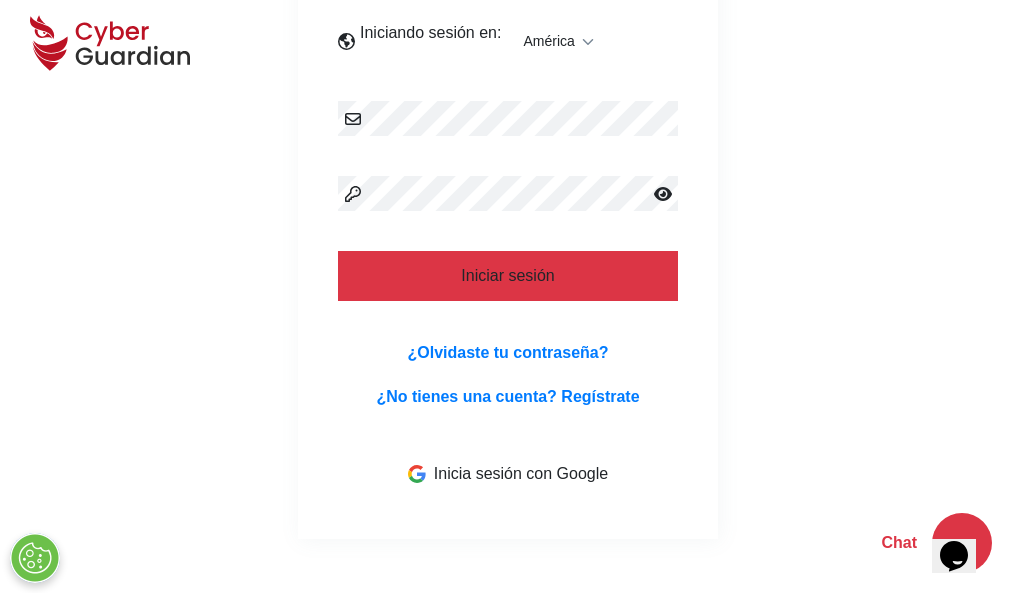 scroll, scrollTop: 454, scrollLeft: 0, axis: vertical 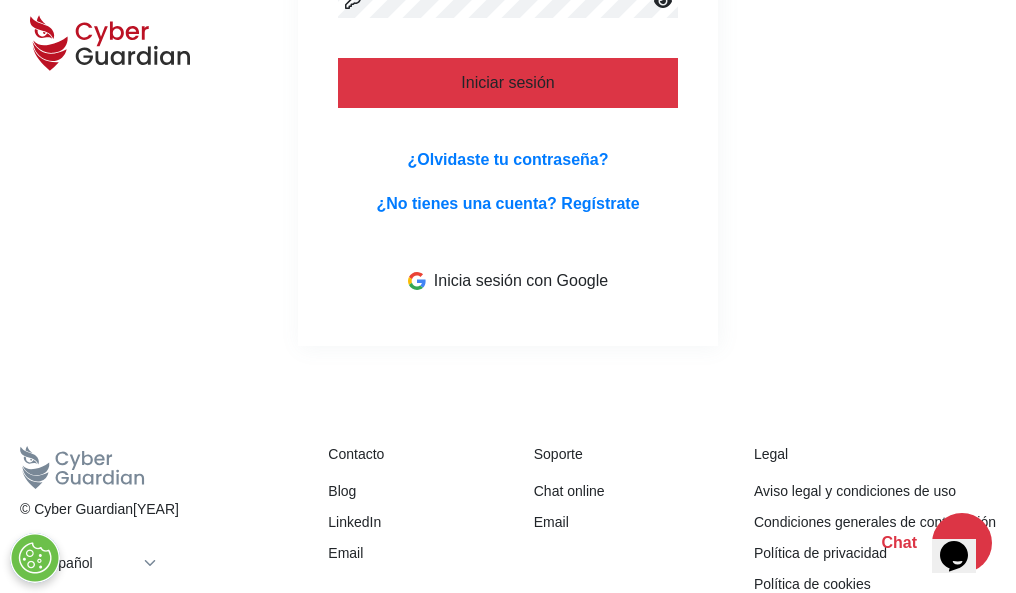 type 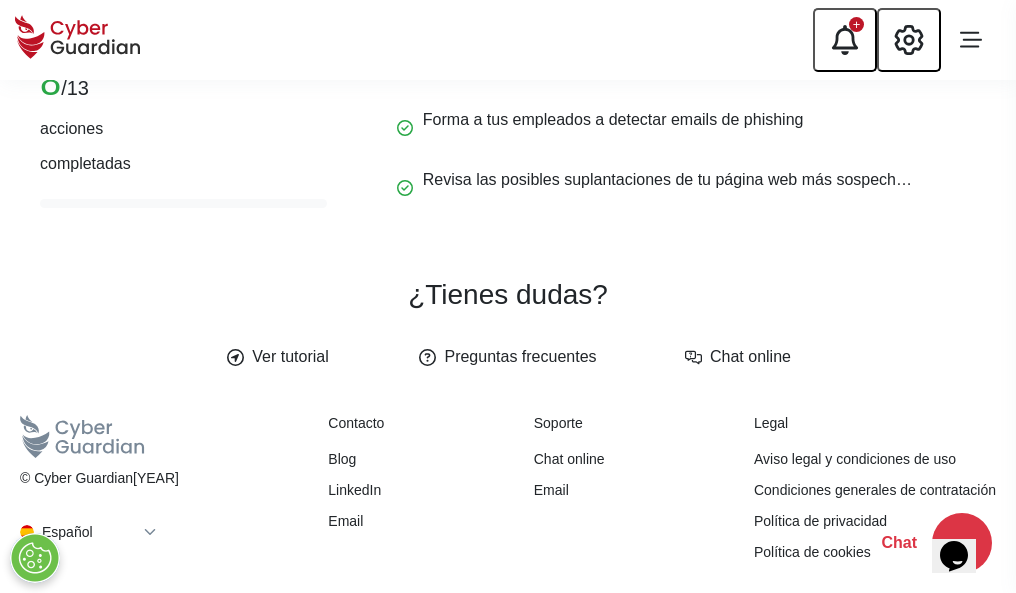 scroll, scrollTop: 0, scrollLeft: 0, axis: both 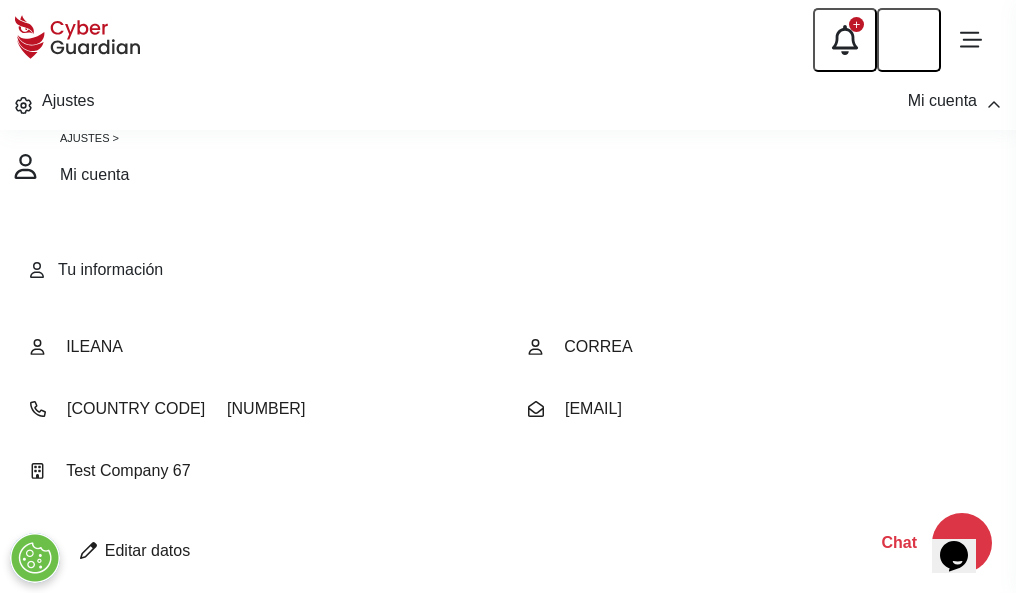 click at bounding box center [88, 550] 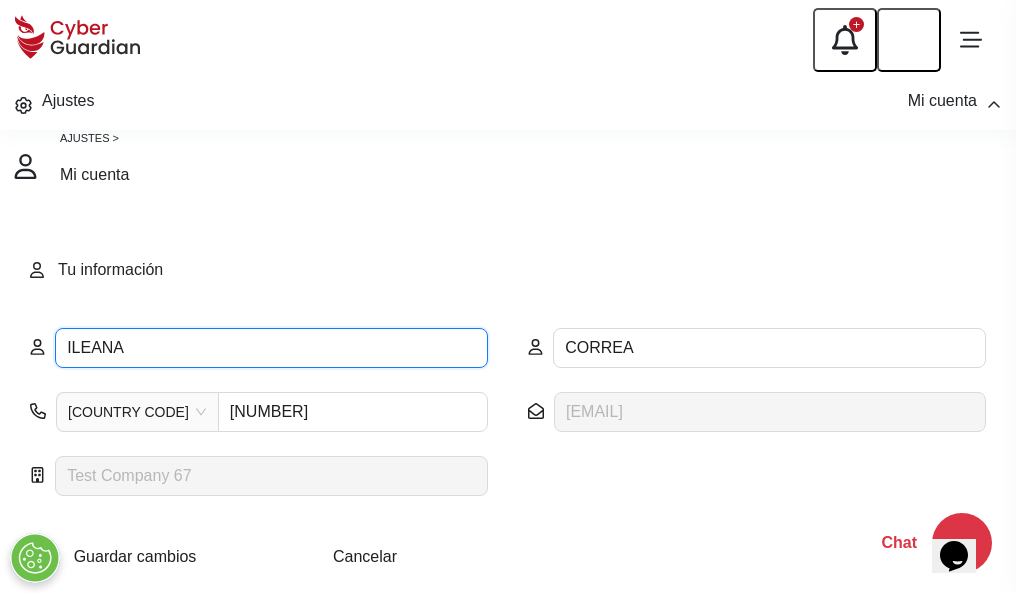 click on "ILEANA" at bounding box center (271, 348) 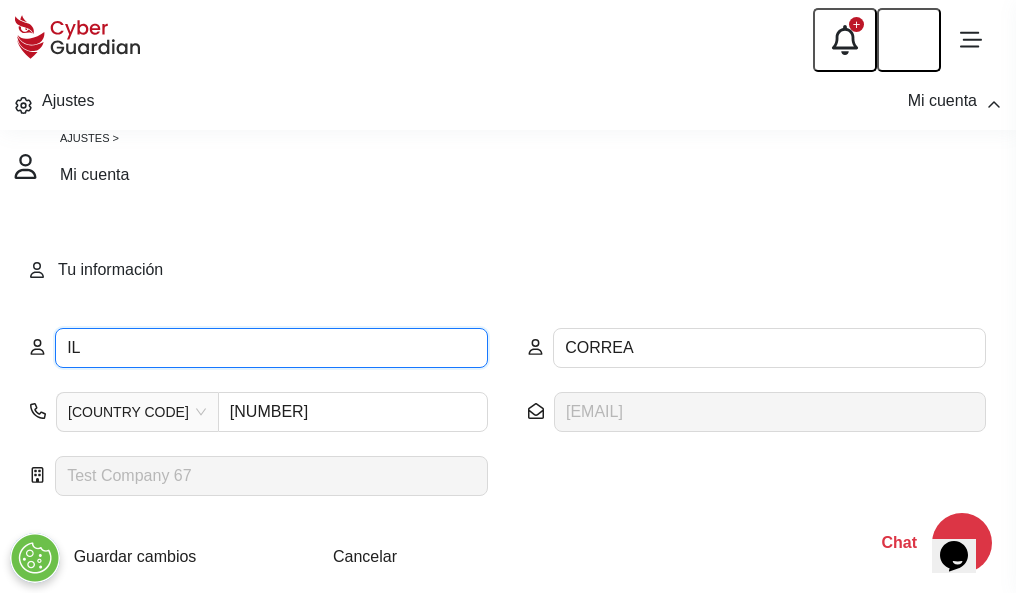 type on "I" 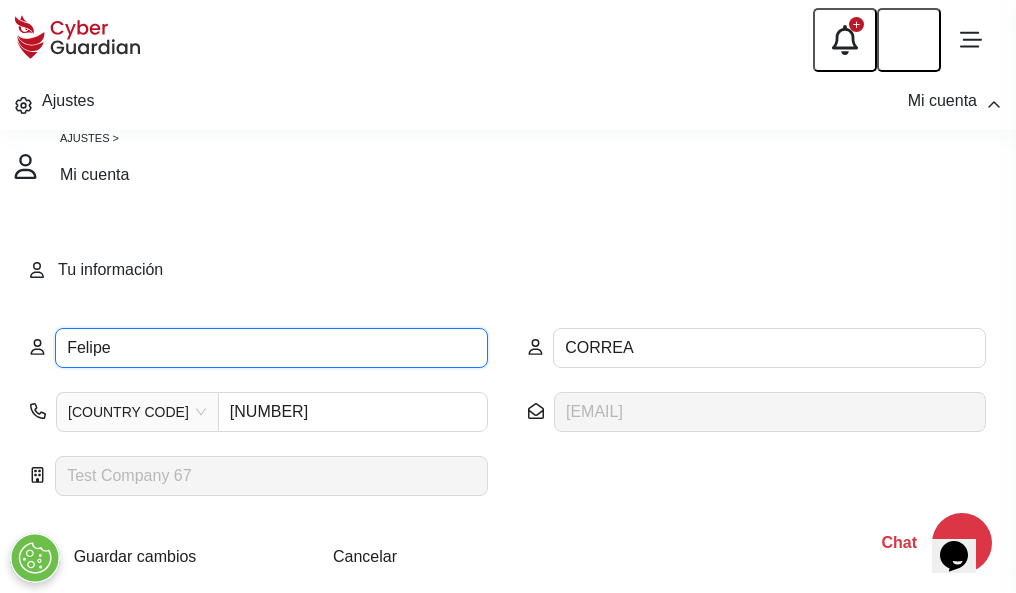 type on "Felipe" 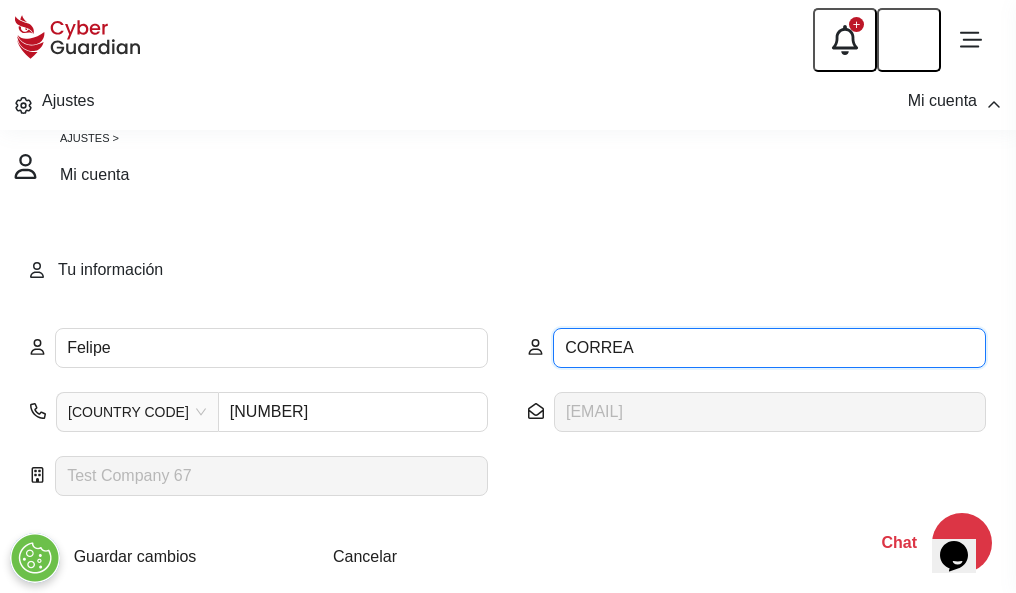 click on "CORREA" at bounding box center [769, 348] 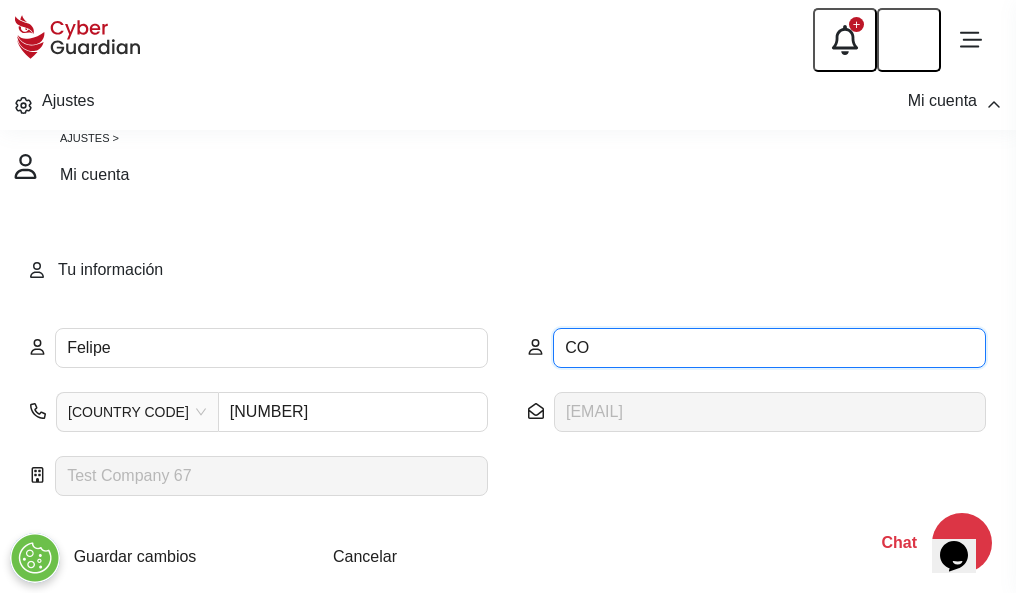 type on "C" 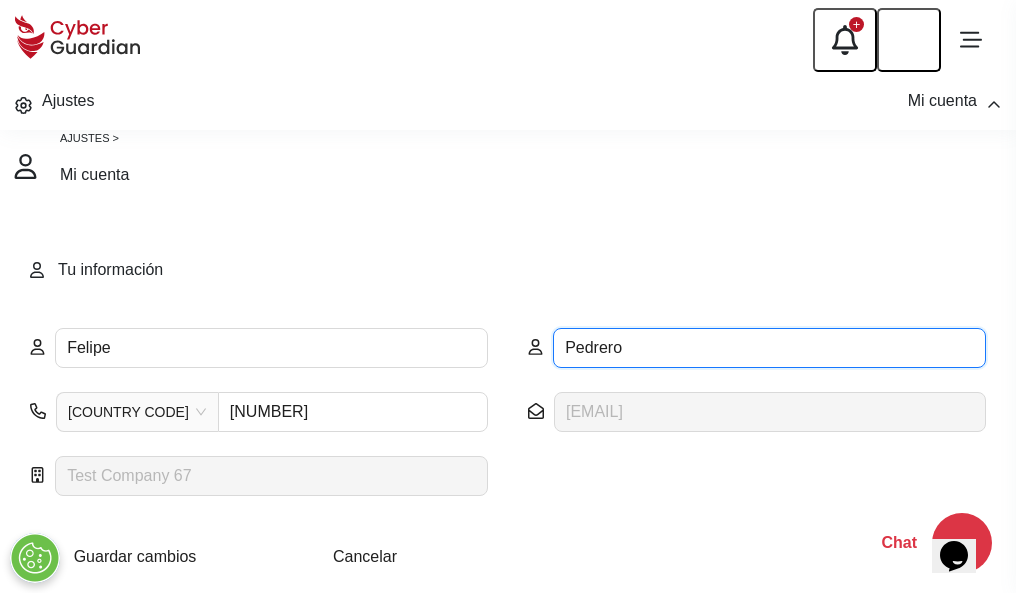 type on "Pedrero" 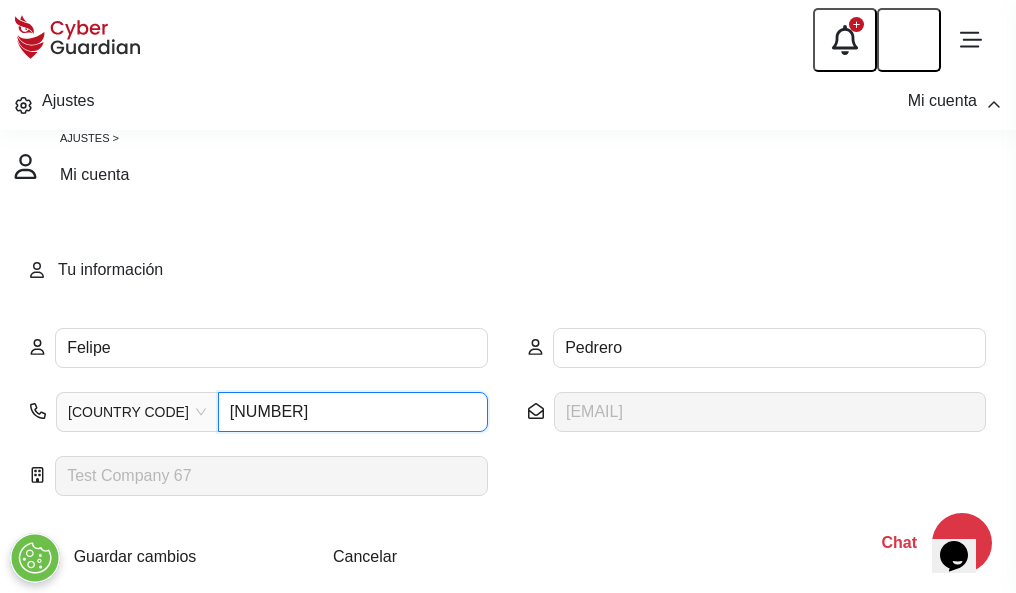 click on "1164055377" at bounding box center [353, 412] 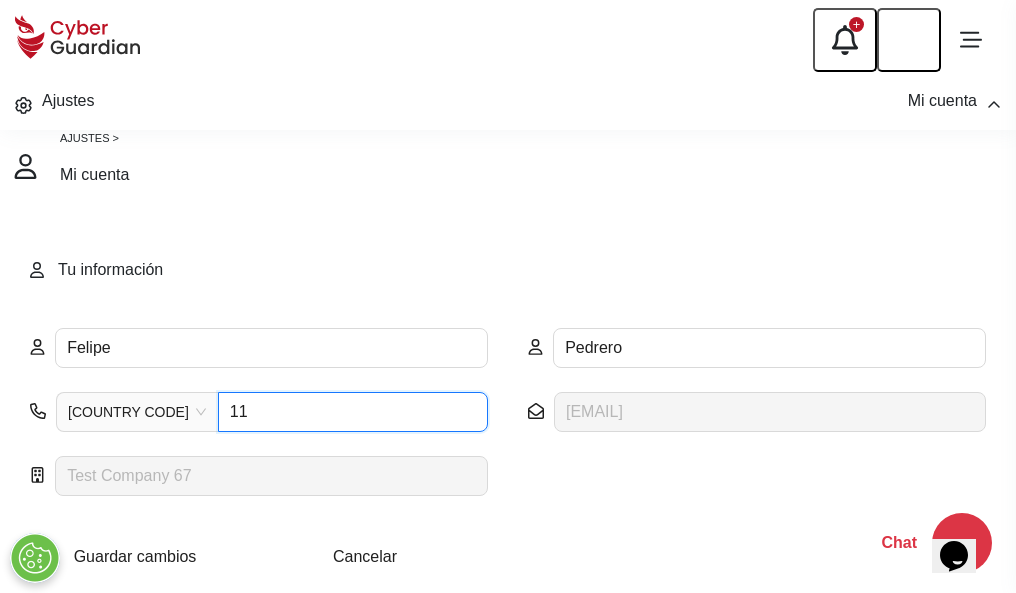 type on "1" 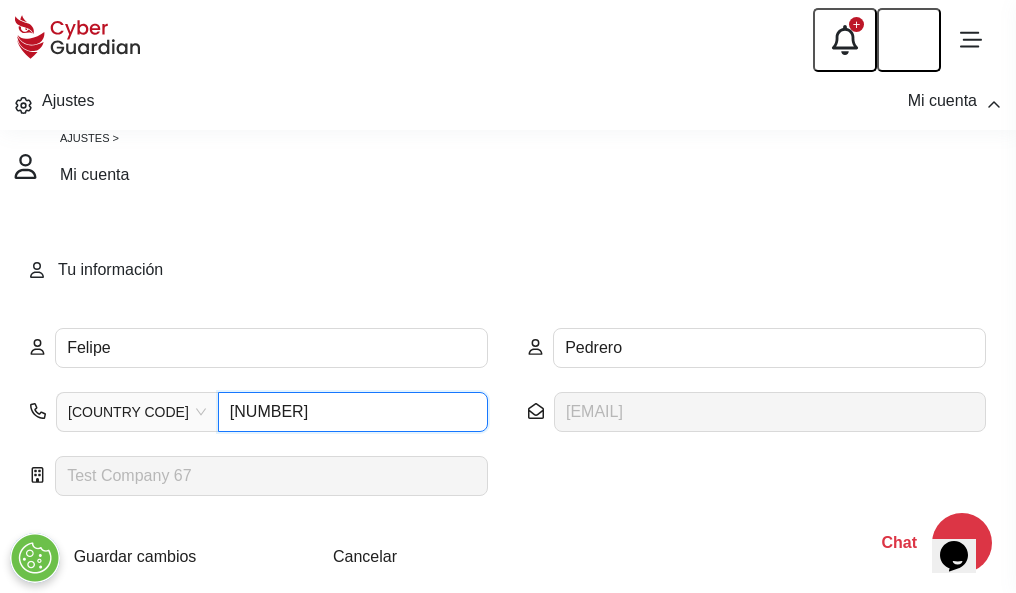 type on "4821238221" 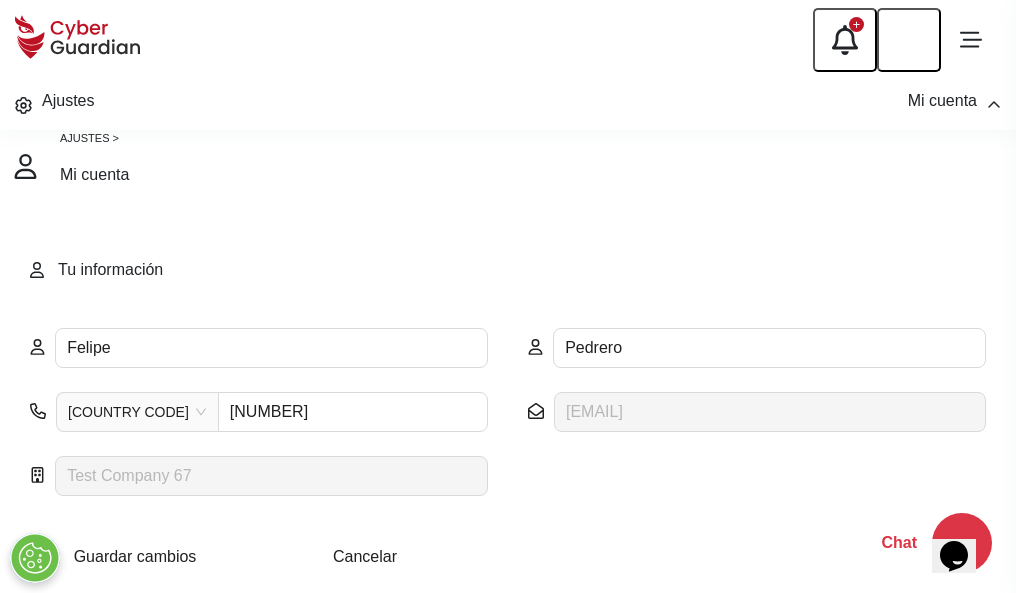 click on "Cancelar" at bounding box center (365, 556) 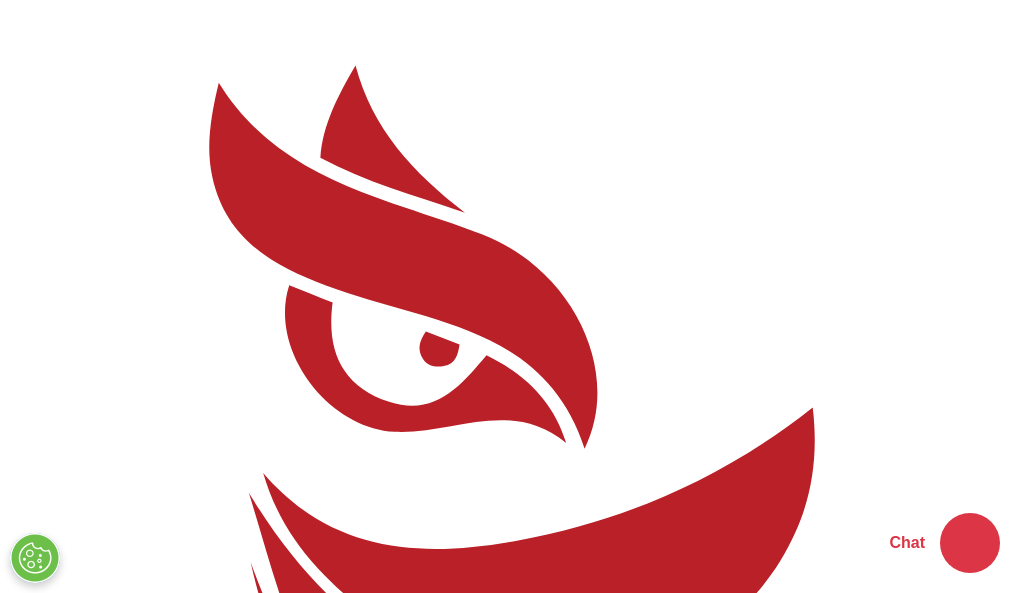 scroll, scrollTop: 0, scrollLeft: 0, axis: both 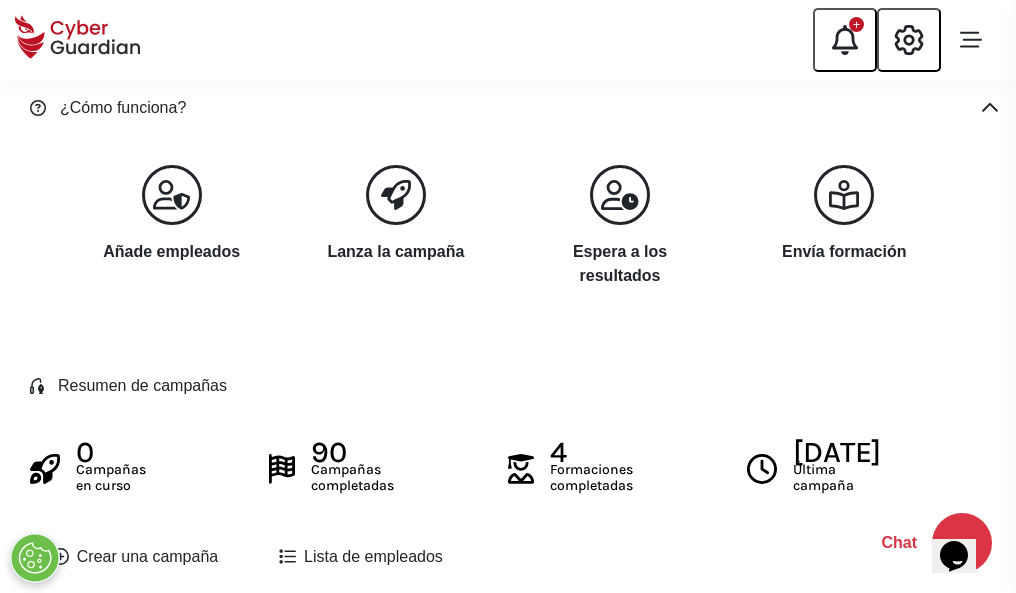 click on "Crear una campaña" at bounding box center (135, 557) 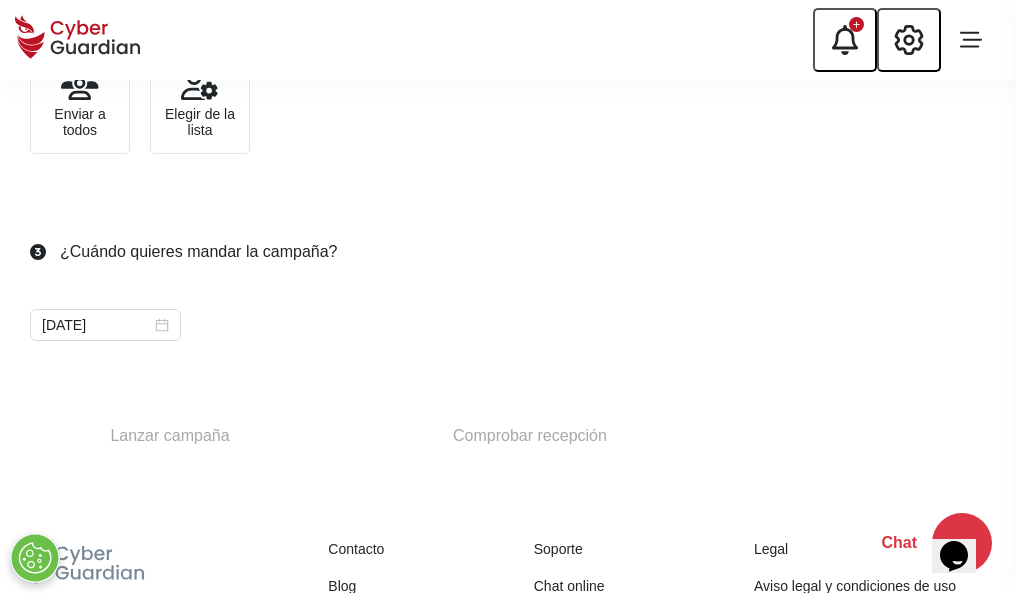 scroll, scrollTop: 732, scrollLeft: 0, axis: vertical 